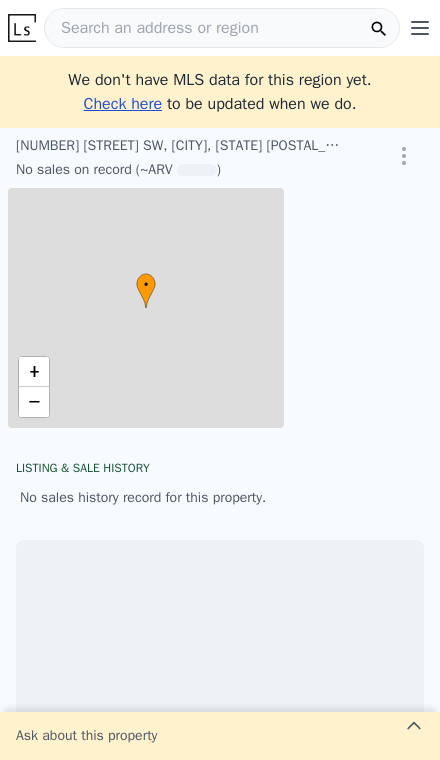 scroll, scrollTop: 0, scrollLeft: 0, axis: both 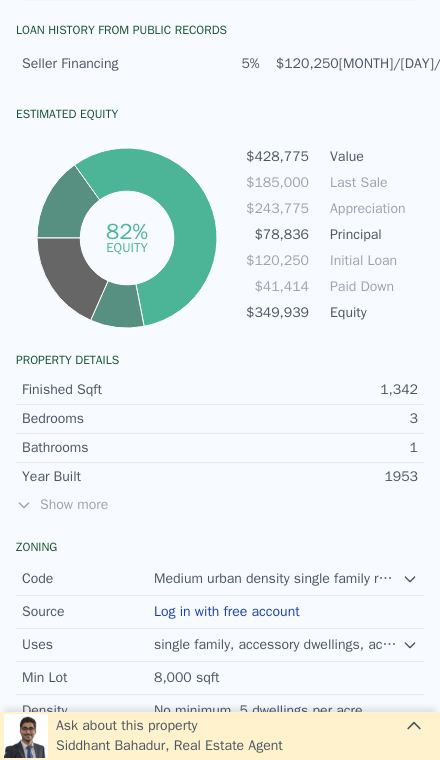 click on "Show more" at bounding box center (220, 505) 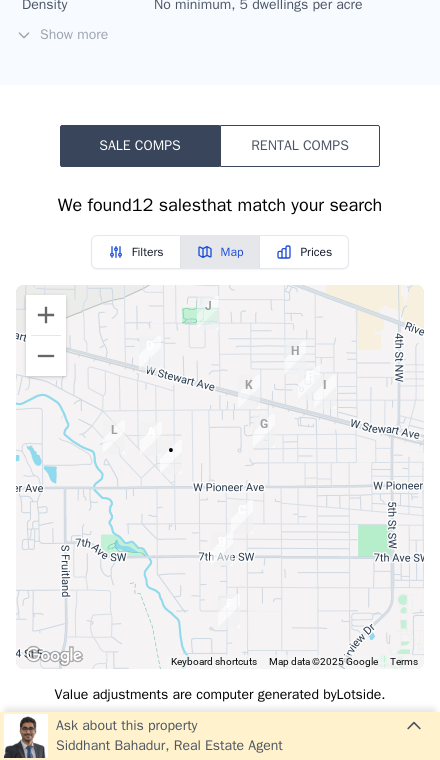 scroll, scrollTop: 2032, scrollLeft: 0, axis: vertical 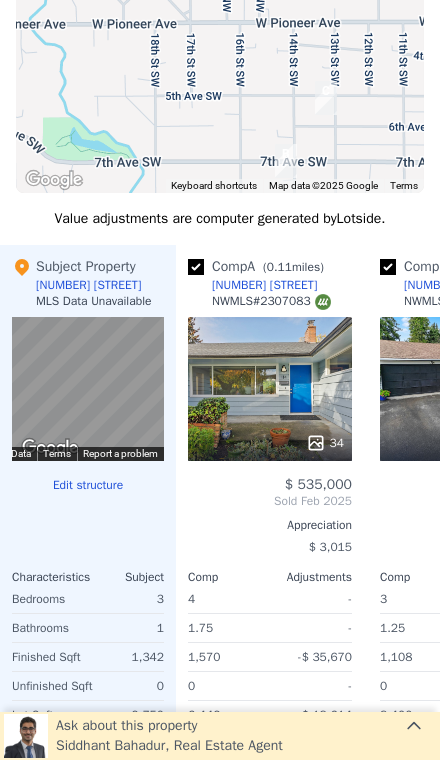 click on "29" at bounding box center [462, 389] 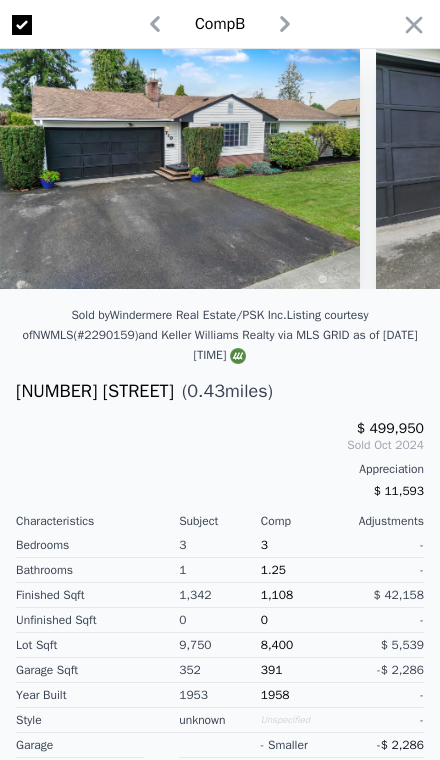 scroll, scrollTop: 0, scrollLeft: 0, axis: both 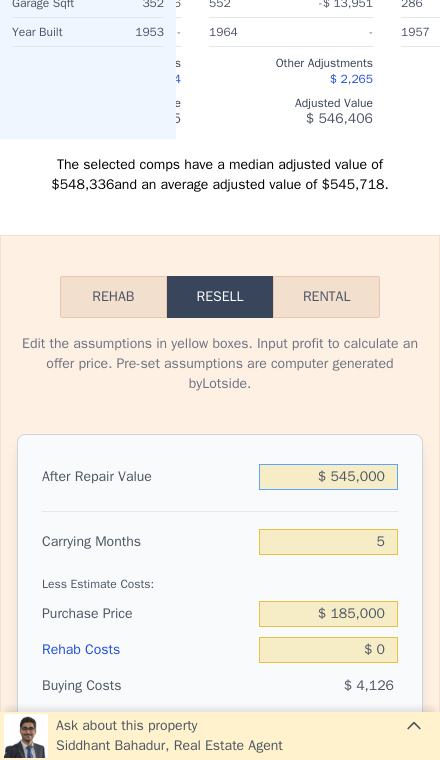 click on "$ 545,000" at bounding box center (328, 477) 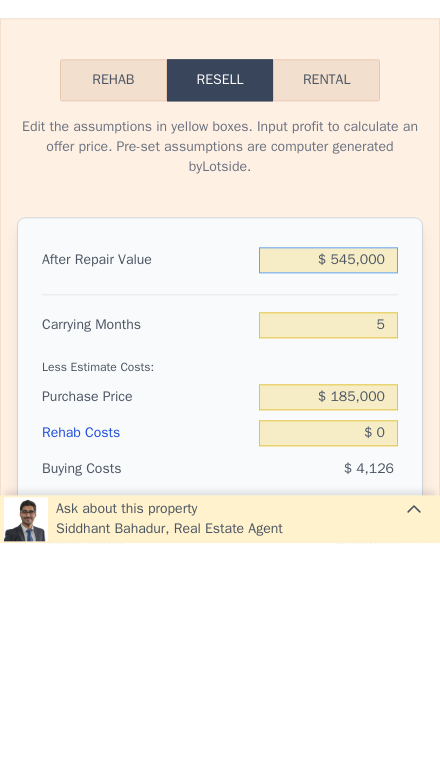 type on "$ 54,500" 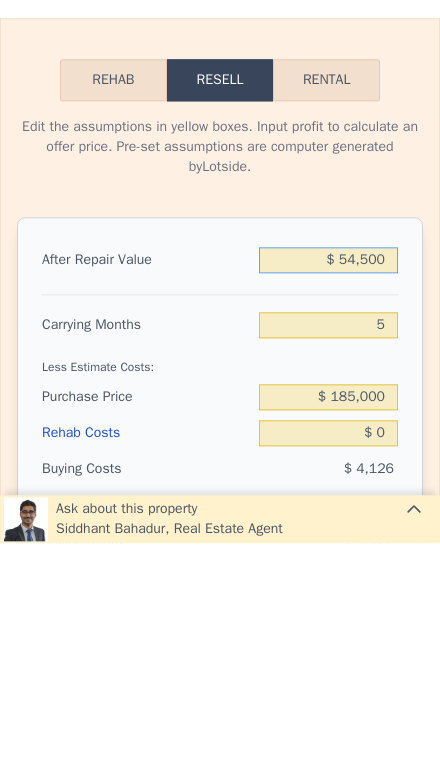 type on "-$ 148,835" 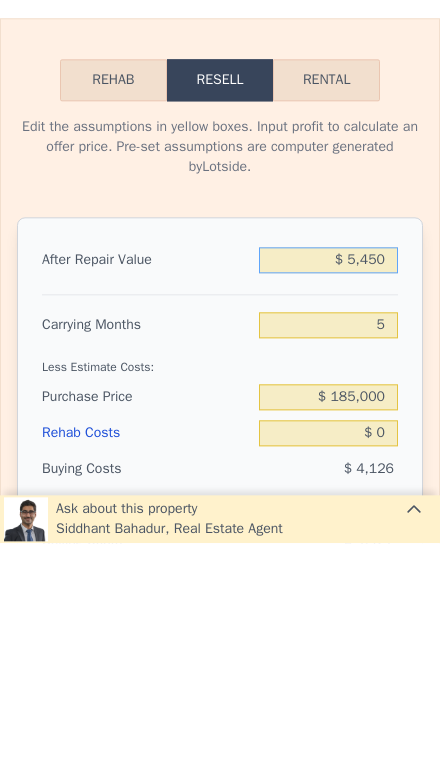 type on "-$ 194,313" 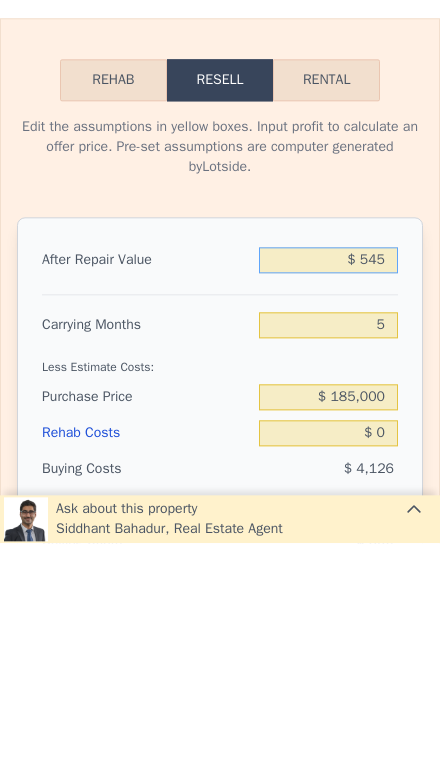 type on "-$ 198,863" 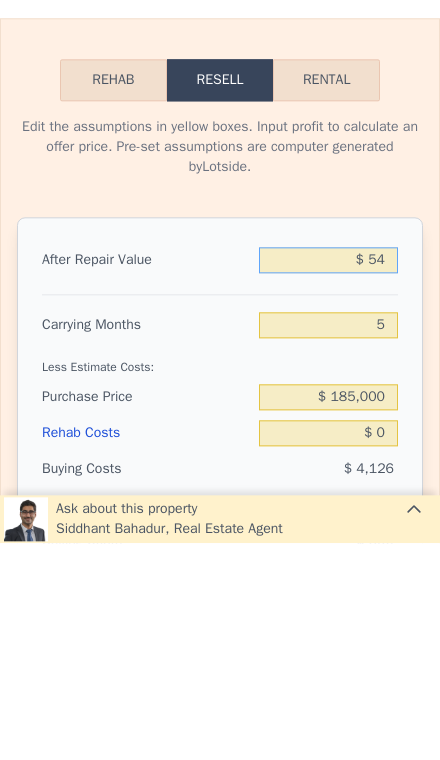 type on "-$ 199,316" 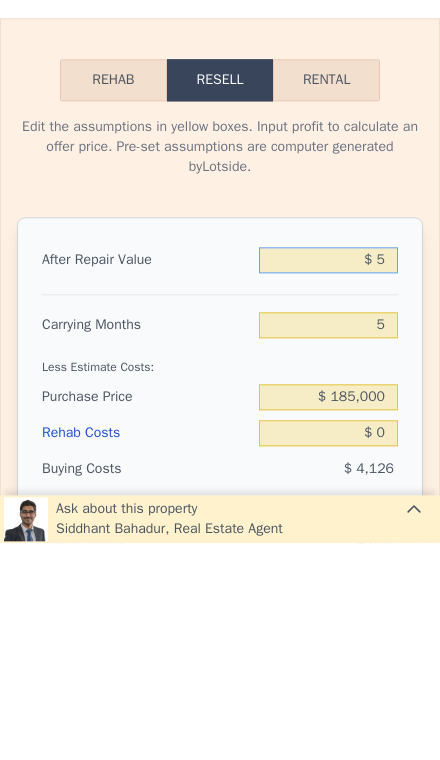 type on "-$ 199,362" 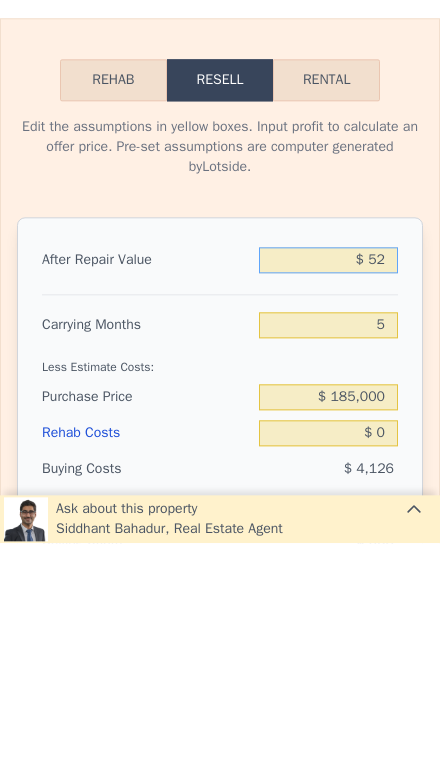 type on "-$ 199,318" 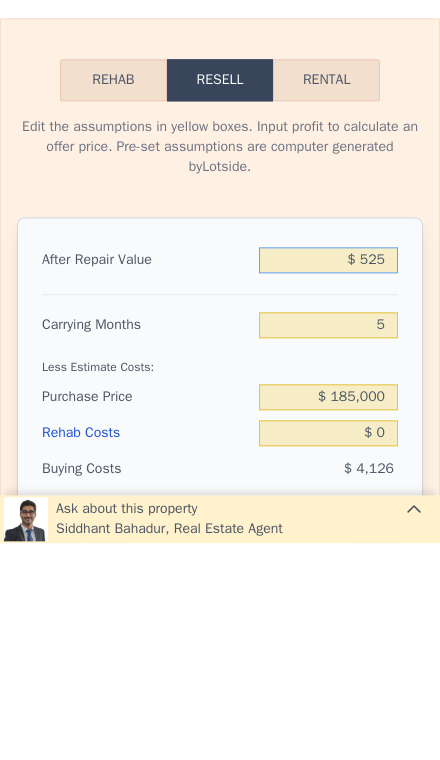 type on "-$ 198,880" 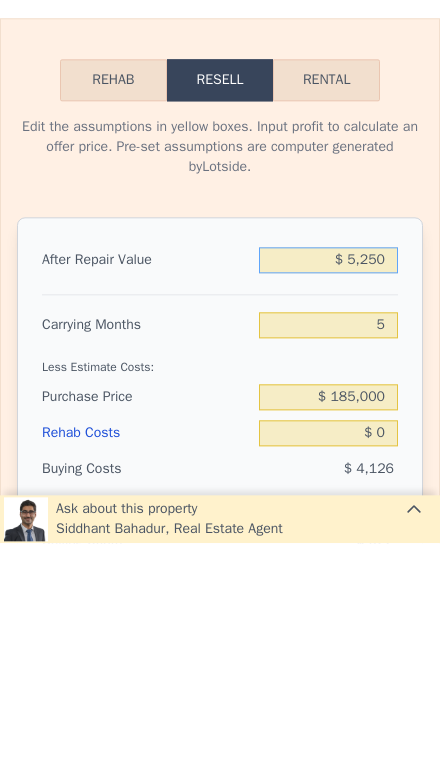 type on "-$ 194,498" 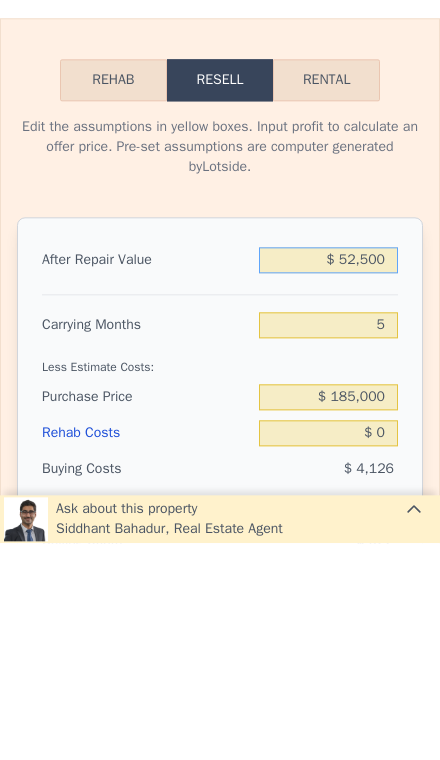 type on "-$ 150,691" 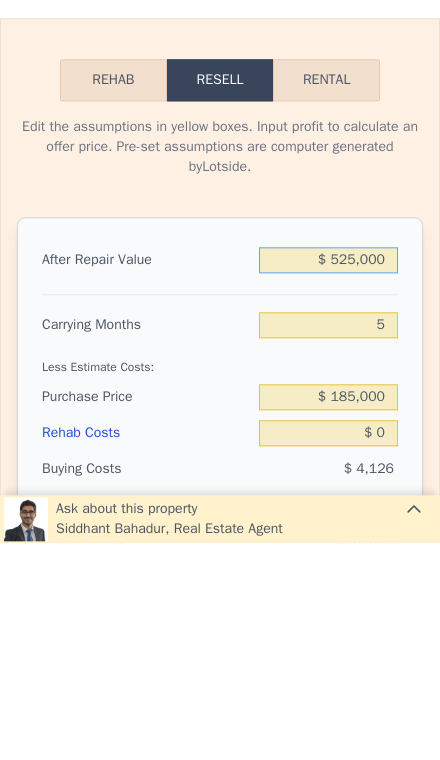 type on "$ 287,415" 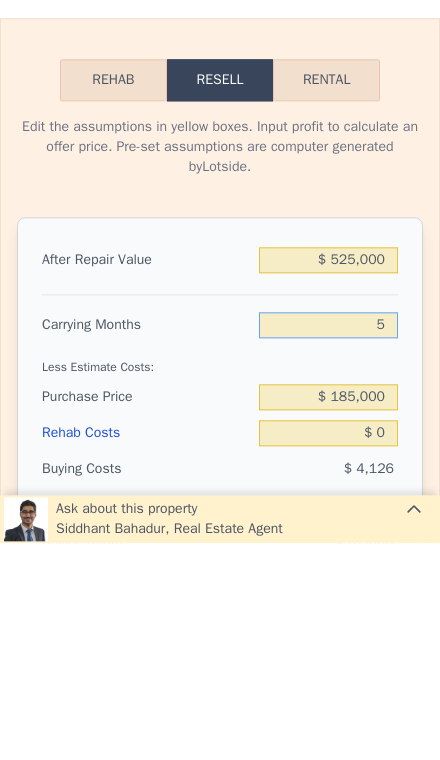 click on "5" at bounding box center (328, 542) 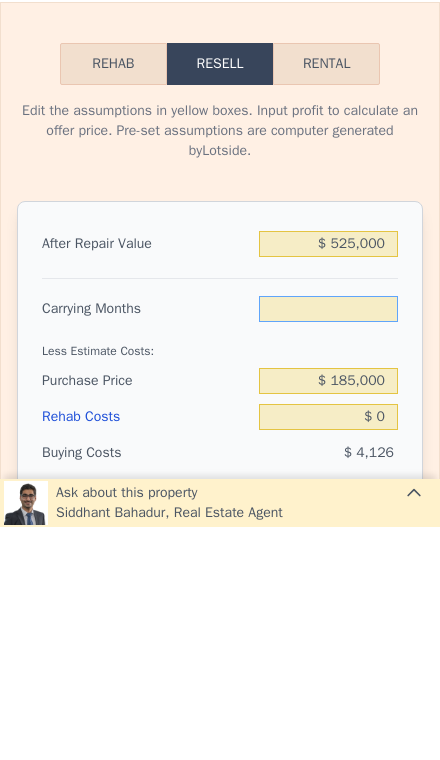 type on "3" 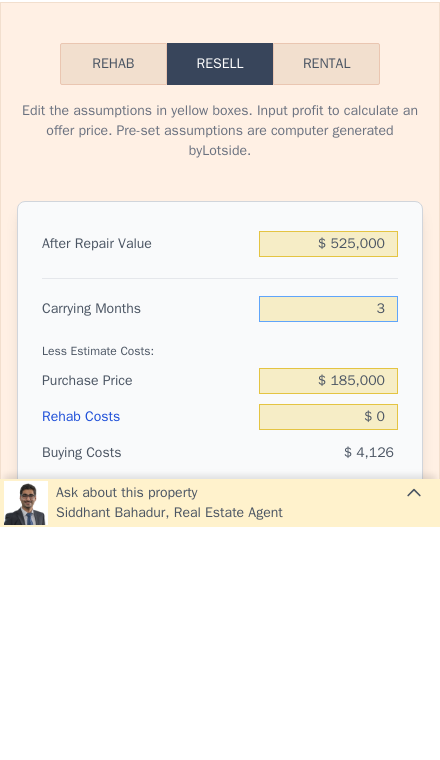 type on "$ 291,641" 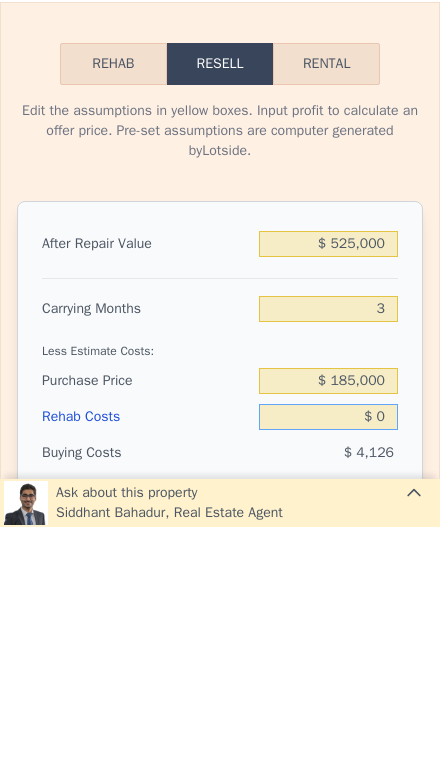 click on "$ 0" at bounding box center (328, 650) 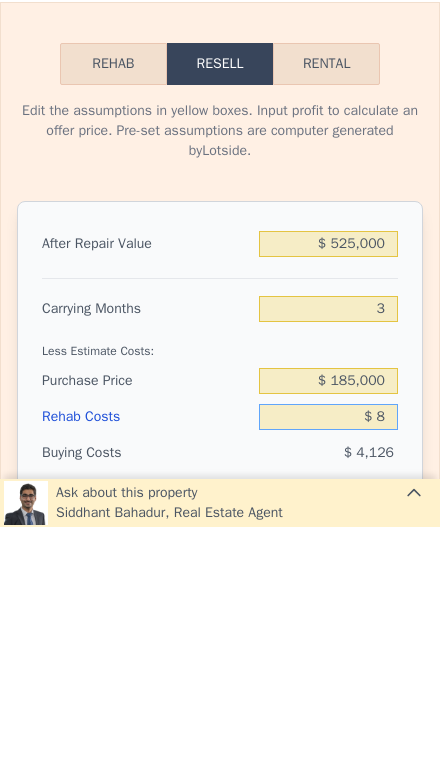 type on "$ 80" 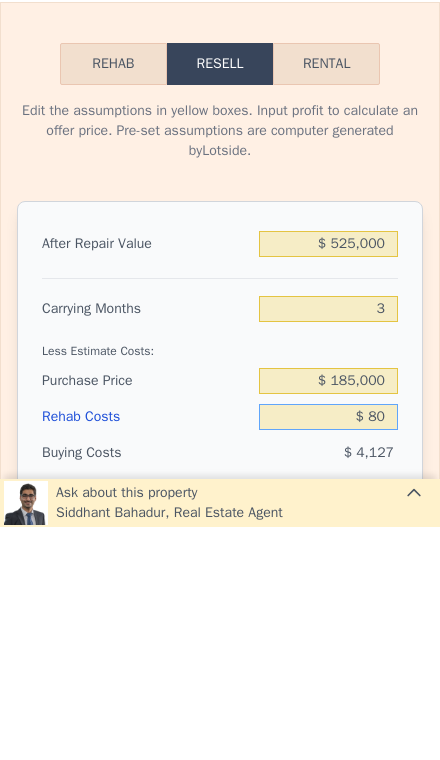 type on "$ 291,557" 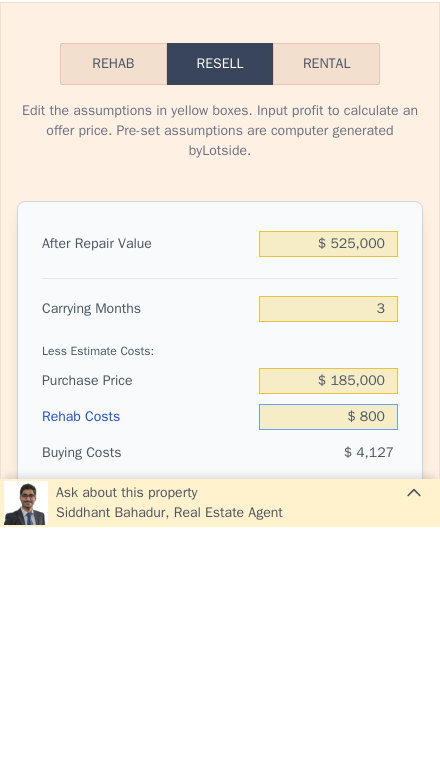 type on "$ 290,810" 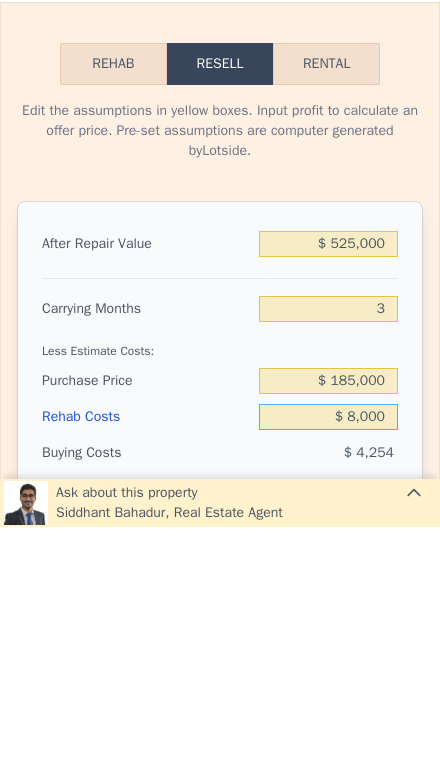 type on "$ 283,321" 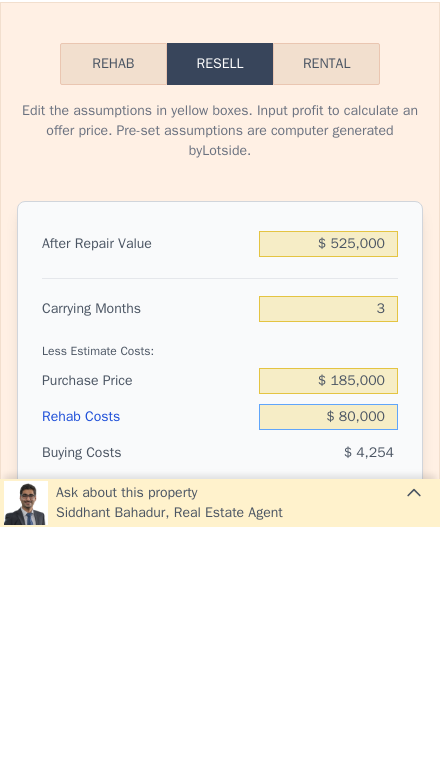 type on "$ 208,441" 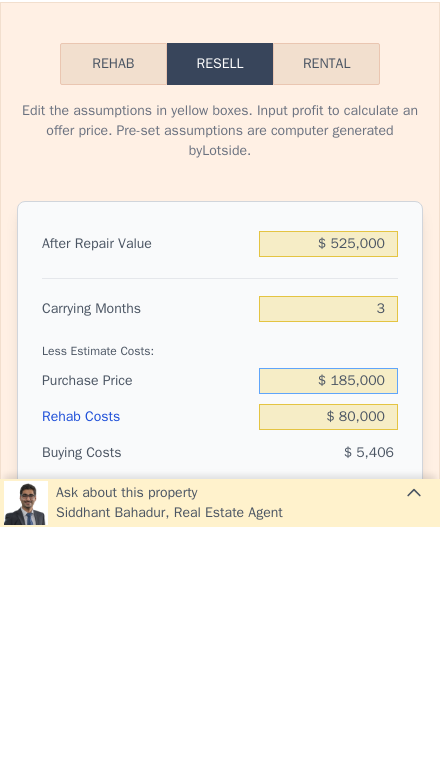 click on "$ 185,000" at bounding box center [328, 614] 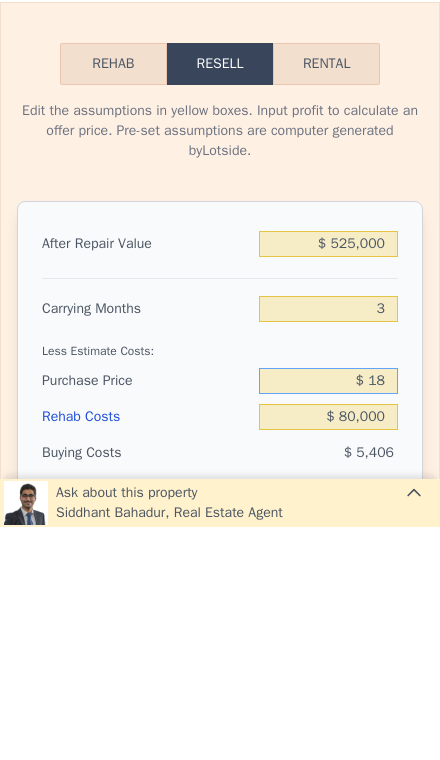 type on "$ 1" 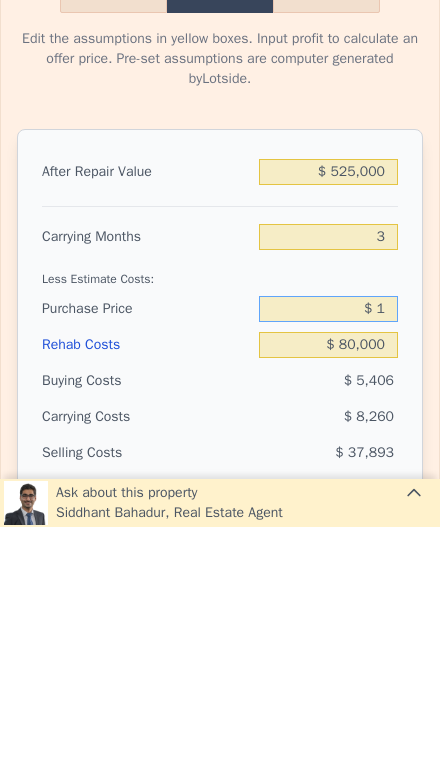 scroll, scrollTop: 3377, scrollLeft: 0, axis: vertical 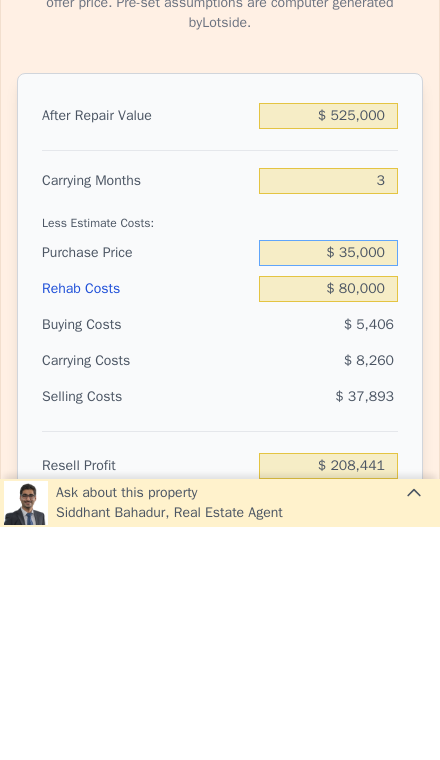 type on "$ 350,000" 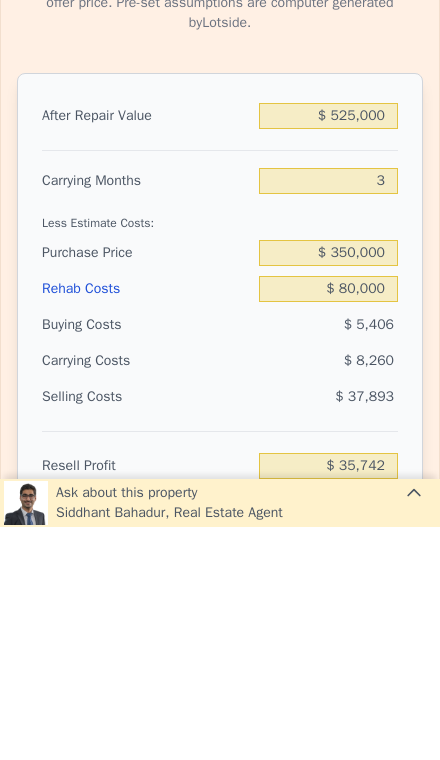type on "$ 36,291" 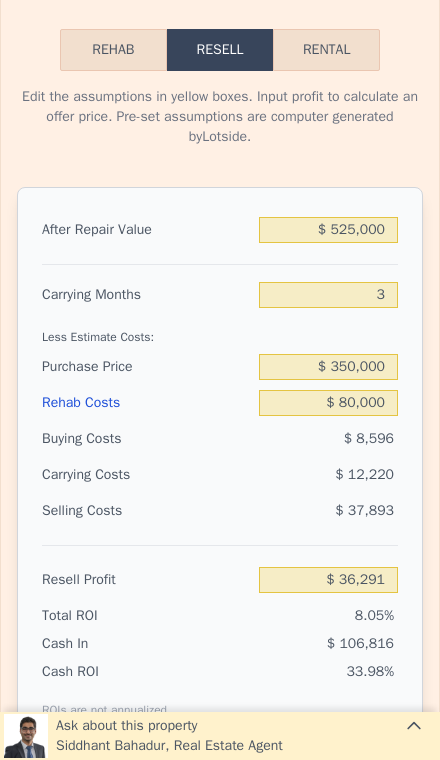 scroll, scrollTop: 3496, scrollLeft: 0, axis: vertical 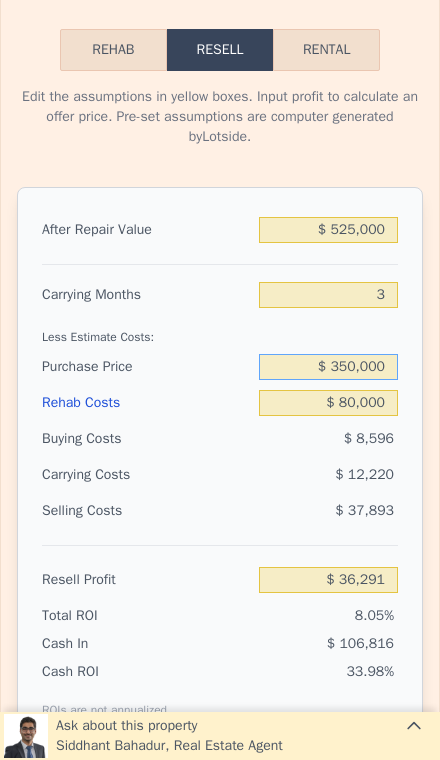 click on "$ 350,000" at bounding box center [328, 367] 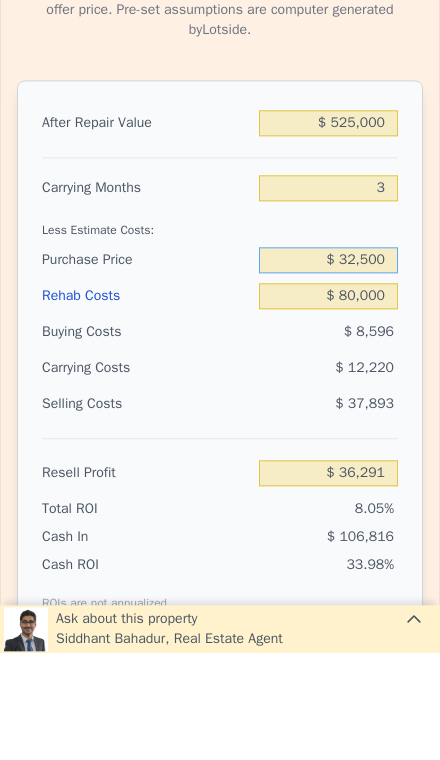 type on "$ 325,000" 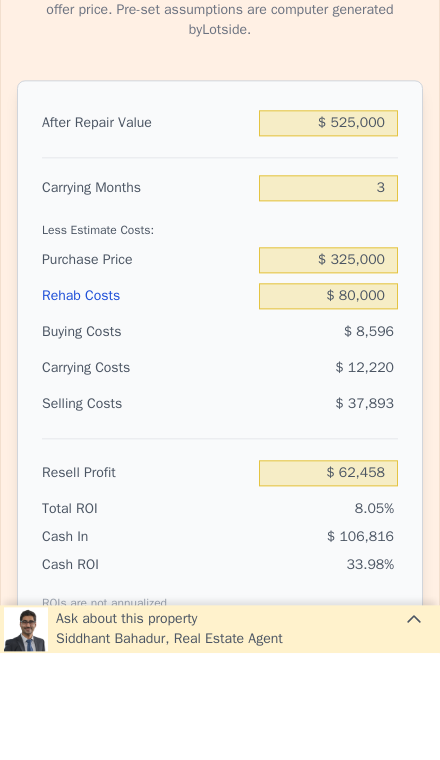 type on "$ 62,375" 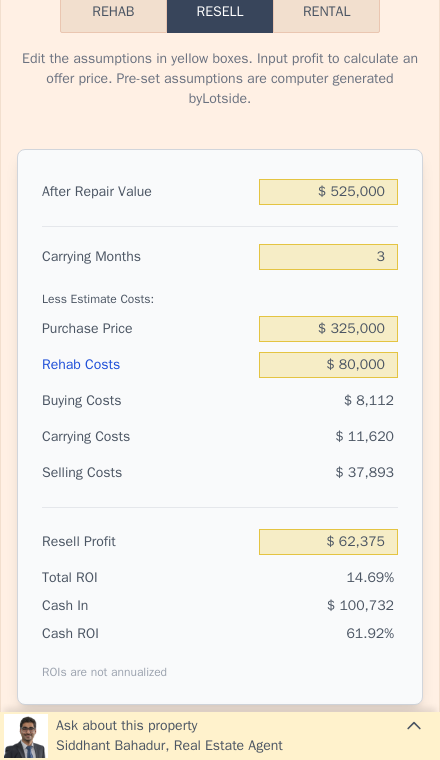 scroll, scrollTop: 3535, scrollLeft: 0, axis: vertical 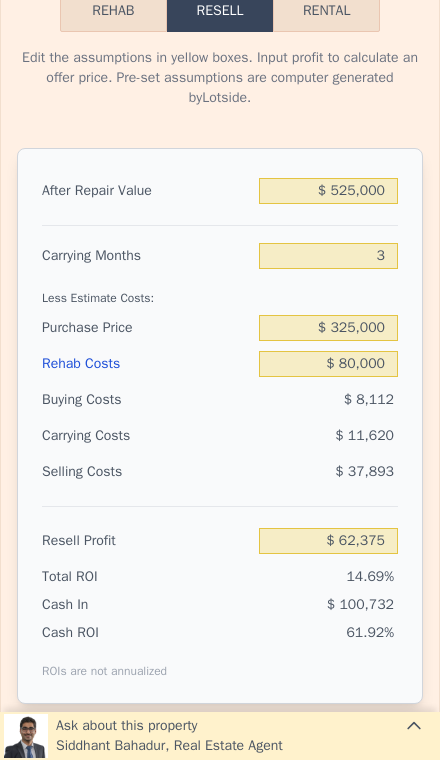 type on "$ 545,000" 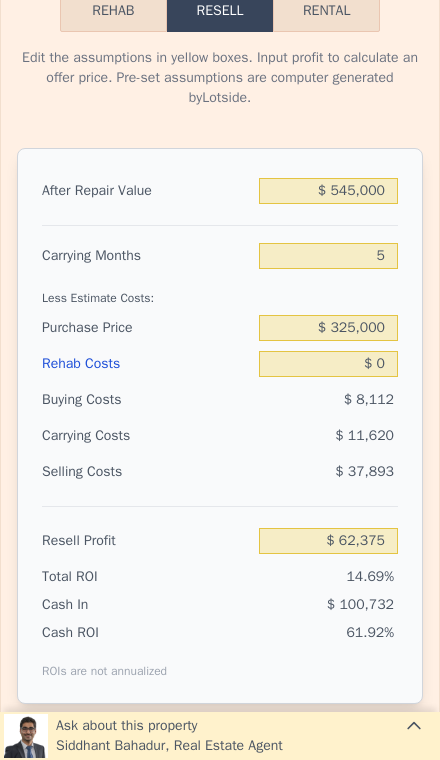 type on "$ [NUMBER]" 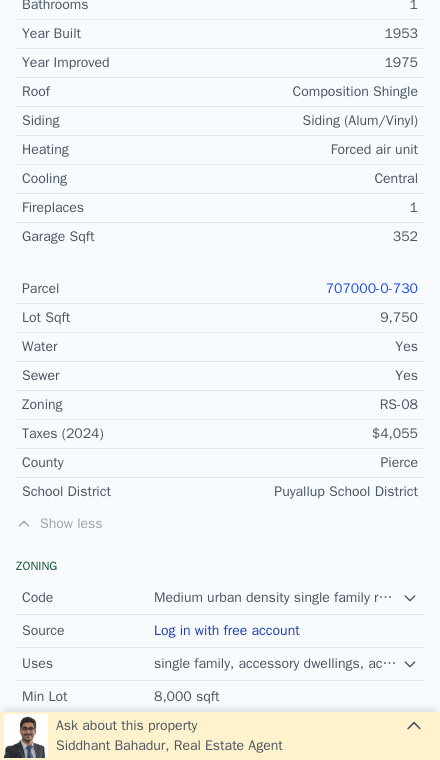 scroll, scrollTop: 1301, scrollLeft: 0, axis: vertical 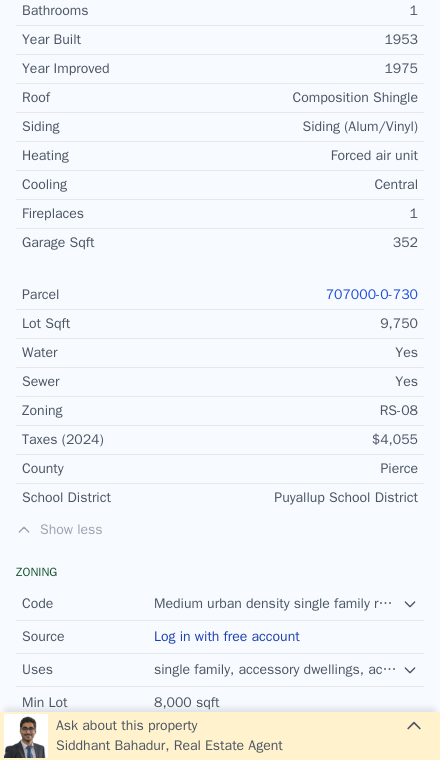 click on "707000-0-730" at bounding box center (372, 294) 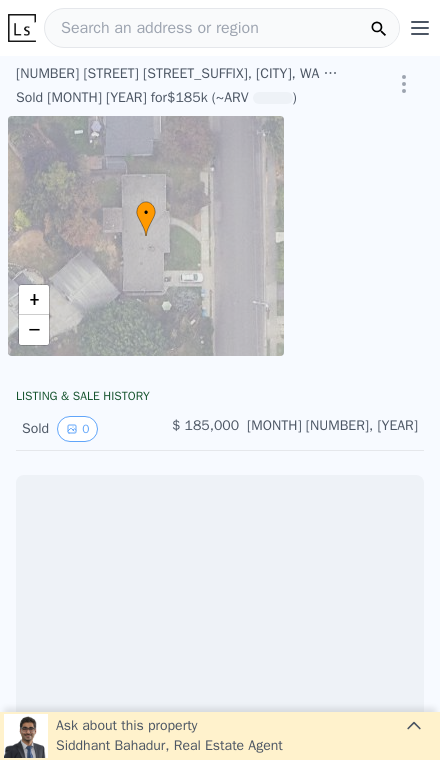 scroll, scrollTop: 0, scrollLeft: 0, axis: both 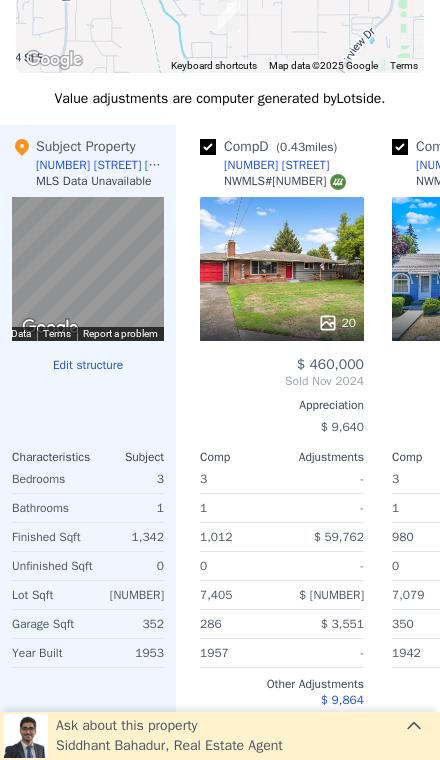 click on "20" at bounding box center [282, 269] 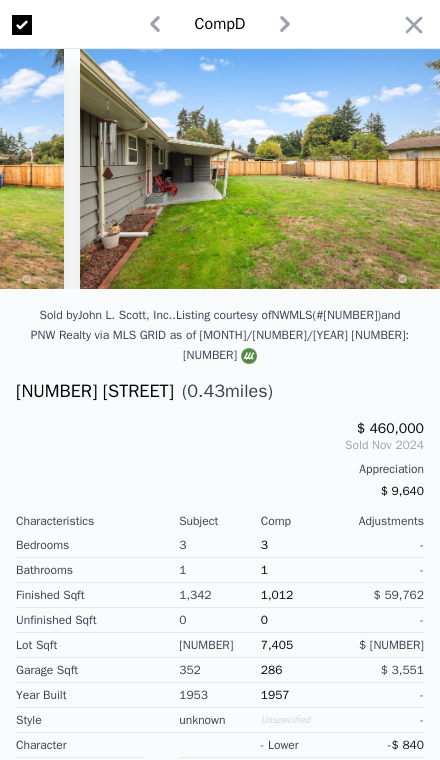 scroll, scrollTop: 0, scrollLeft: 7059, axis: horizontal 